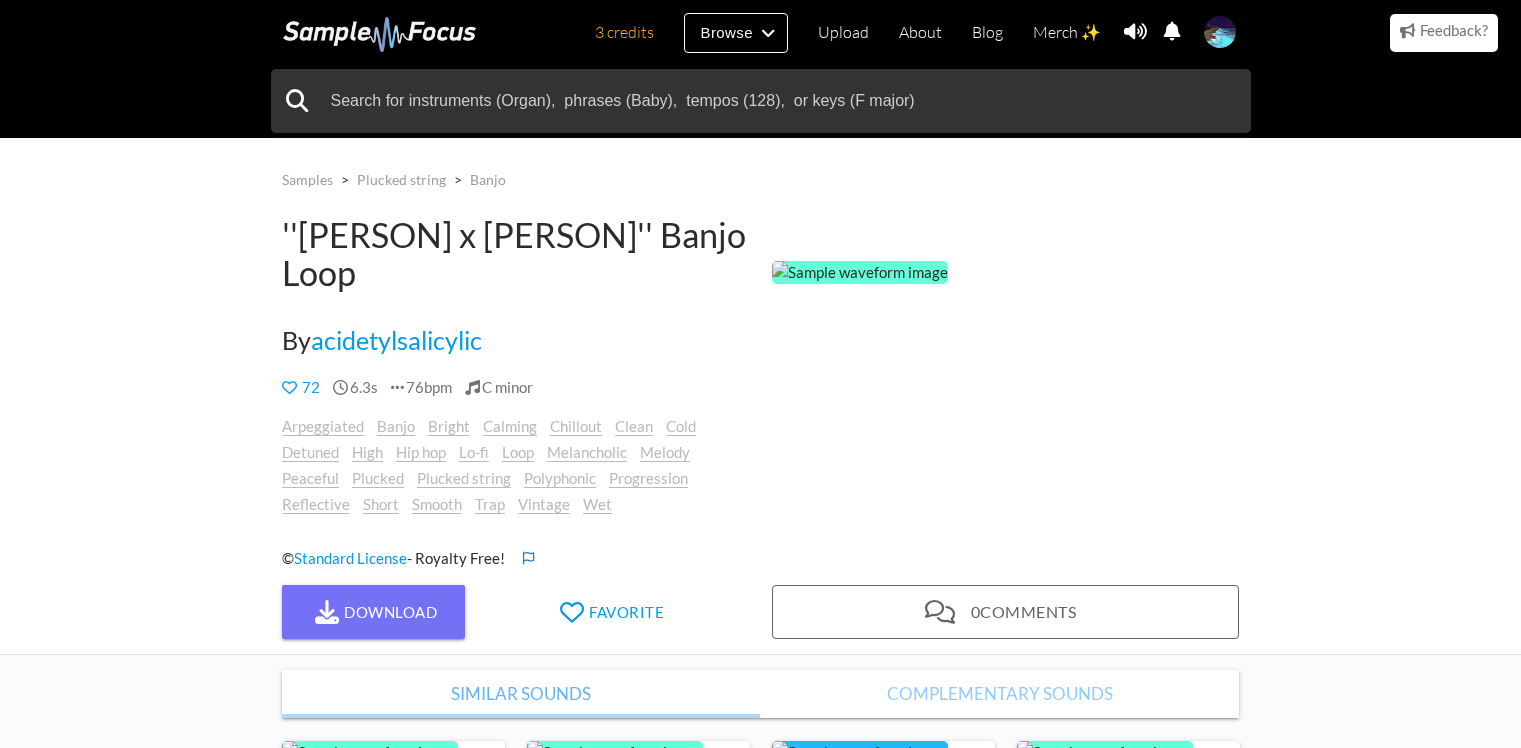 scroll, scrollTop: 0, scrollLeft: 0, axis: both 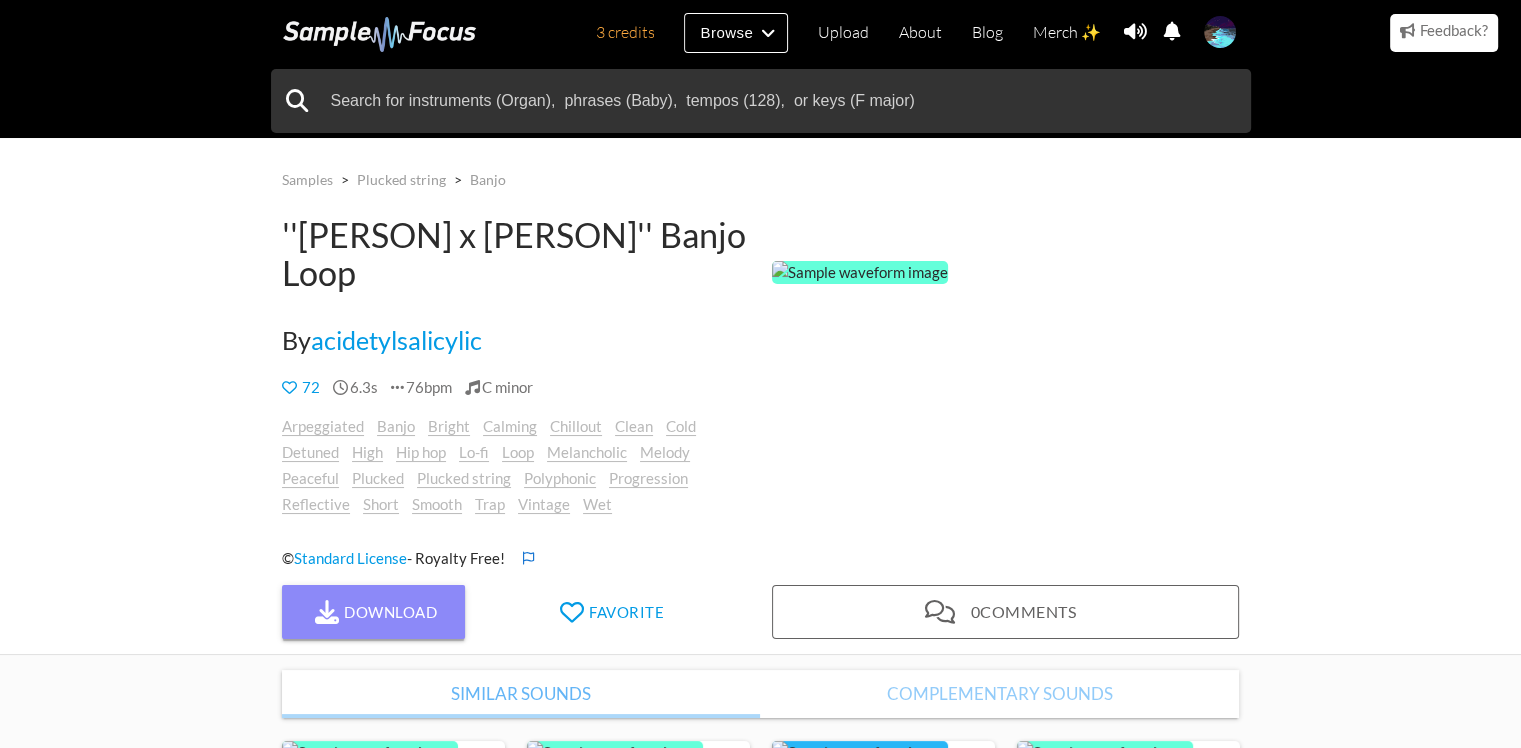 click on "Download" at bounding box center (374, 612) 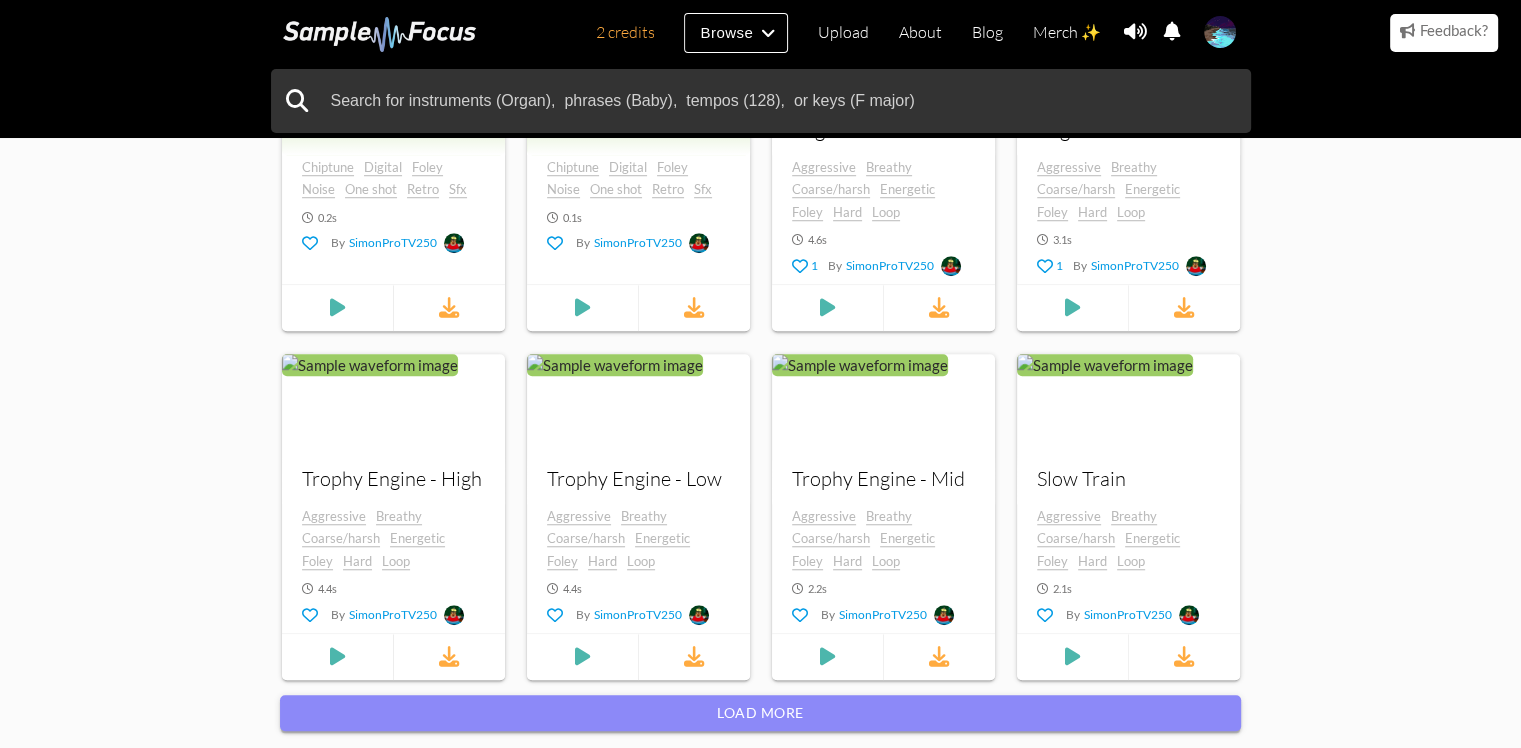 scroll, scrollTop: 1700, scrollLeft: 0, axis: vertical 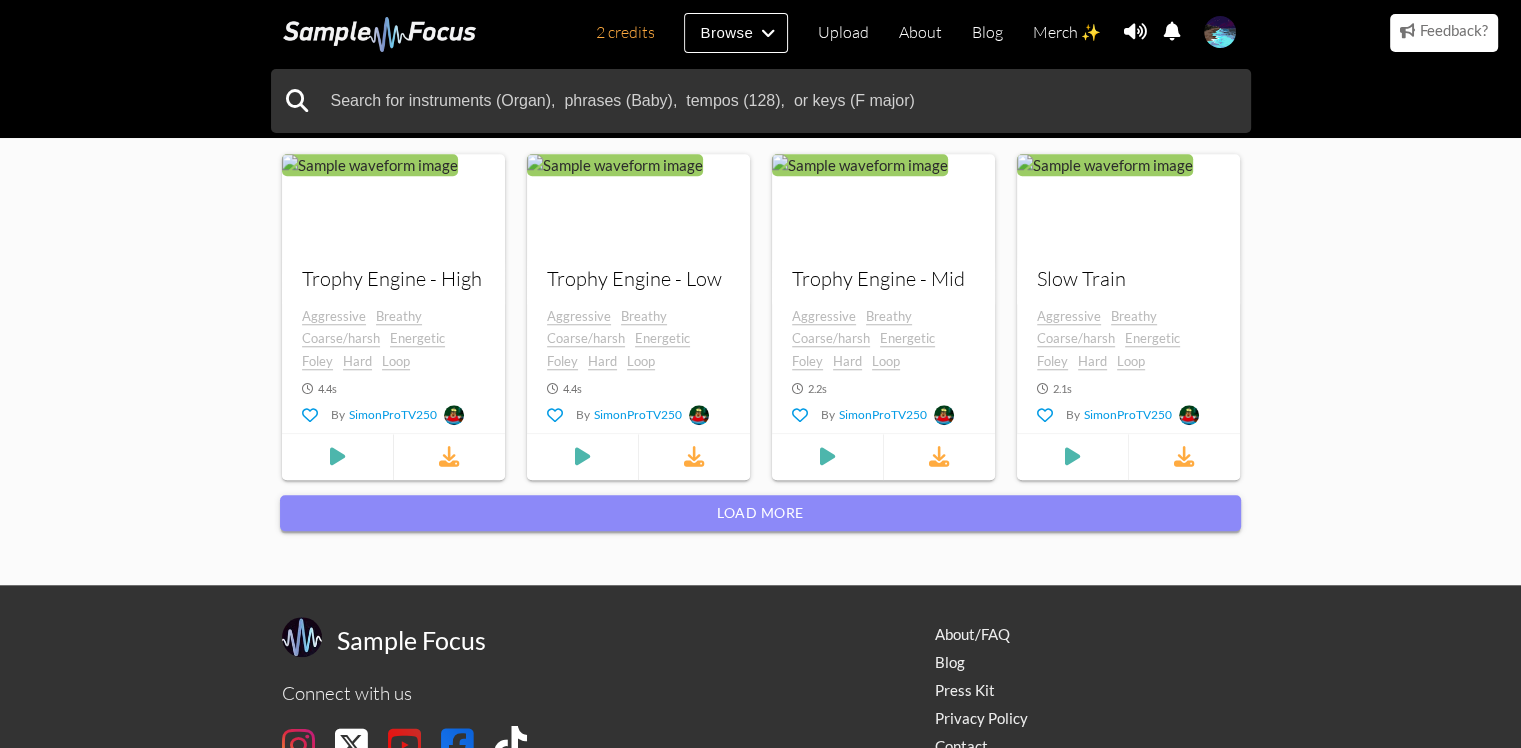 click on "Load more" at bounding box center [760, 513] 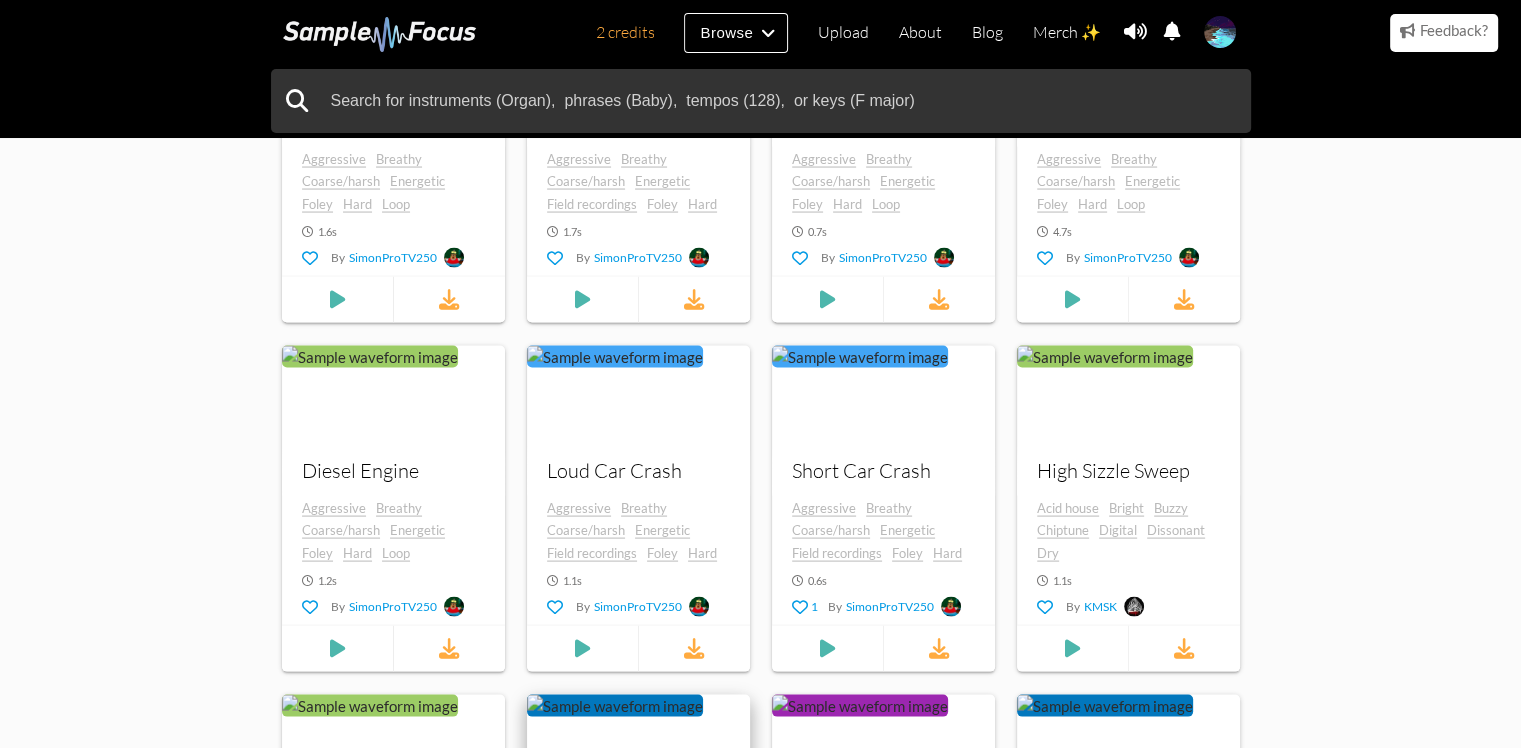 scroll, scrollTop: 4251, scrollLeft: 0, axis: vertical 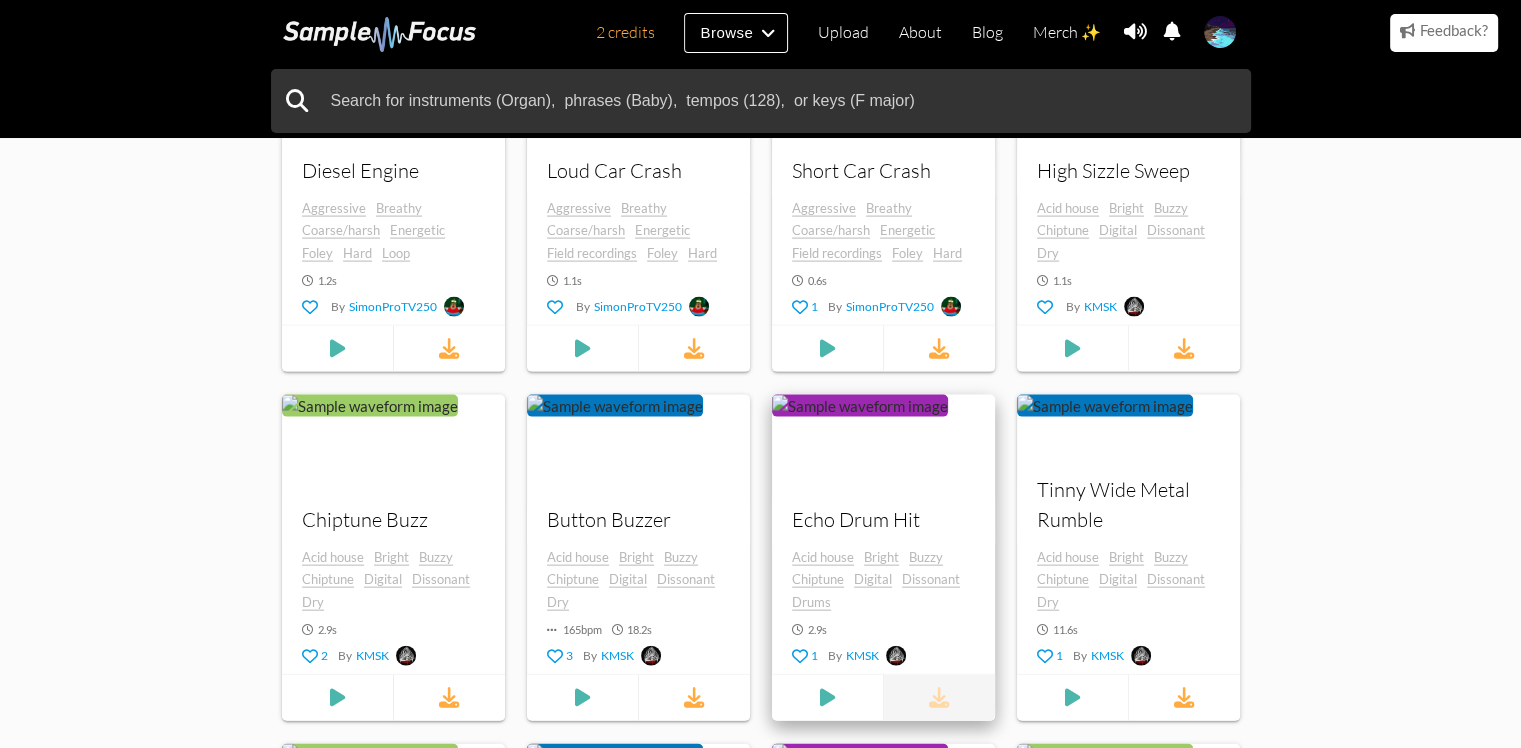 click at bounding box center [939, 697] 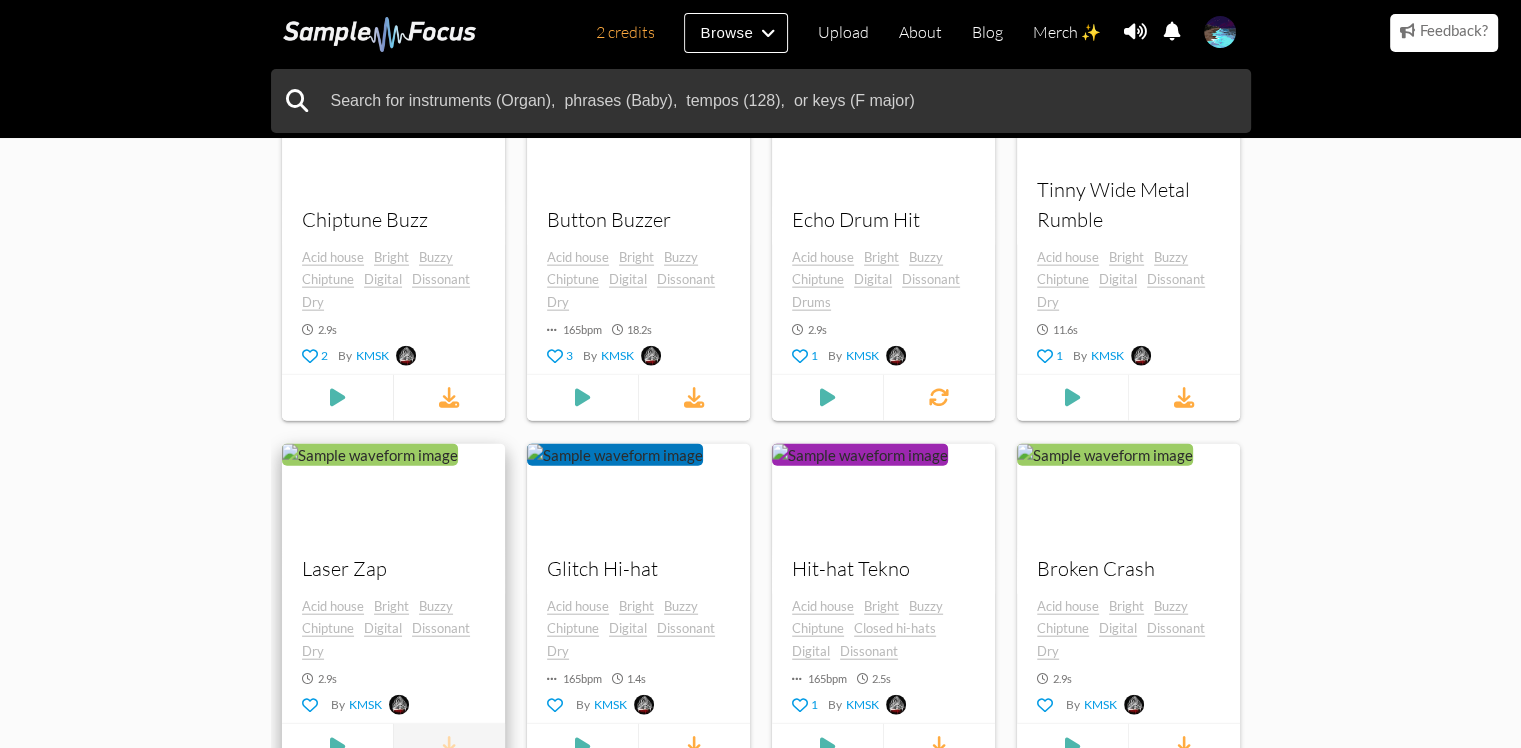 scroll, scrollTop: 4651, scrollLeft: 0, axis: vertical 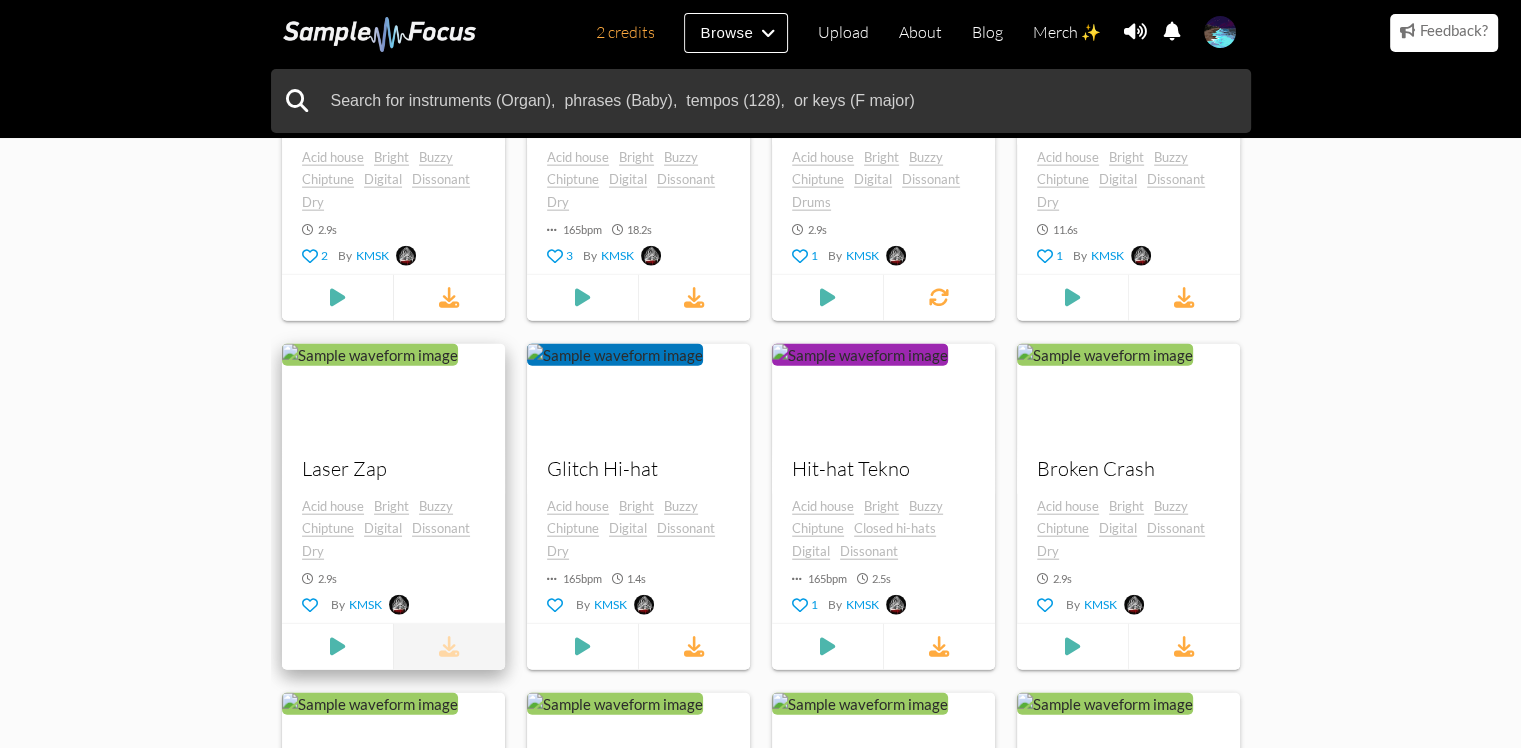 click at bounding box center [448, 646] 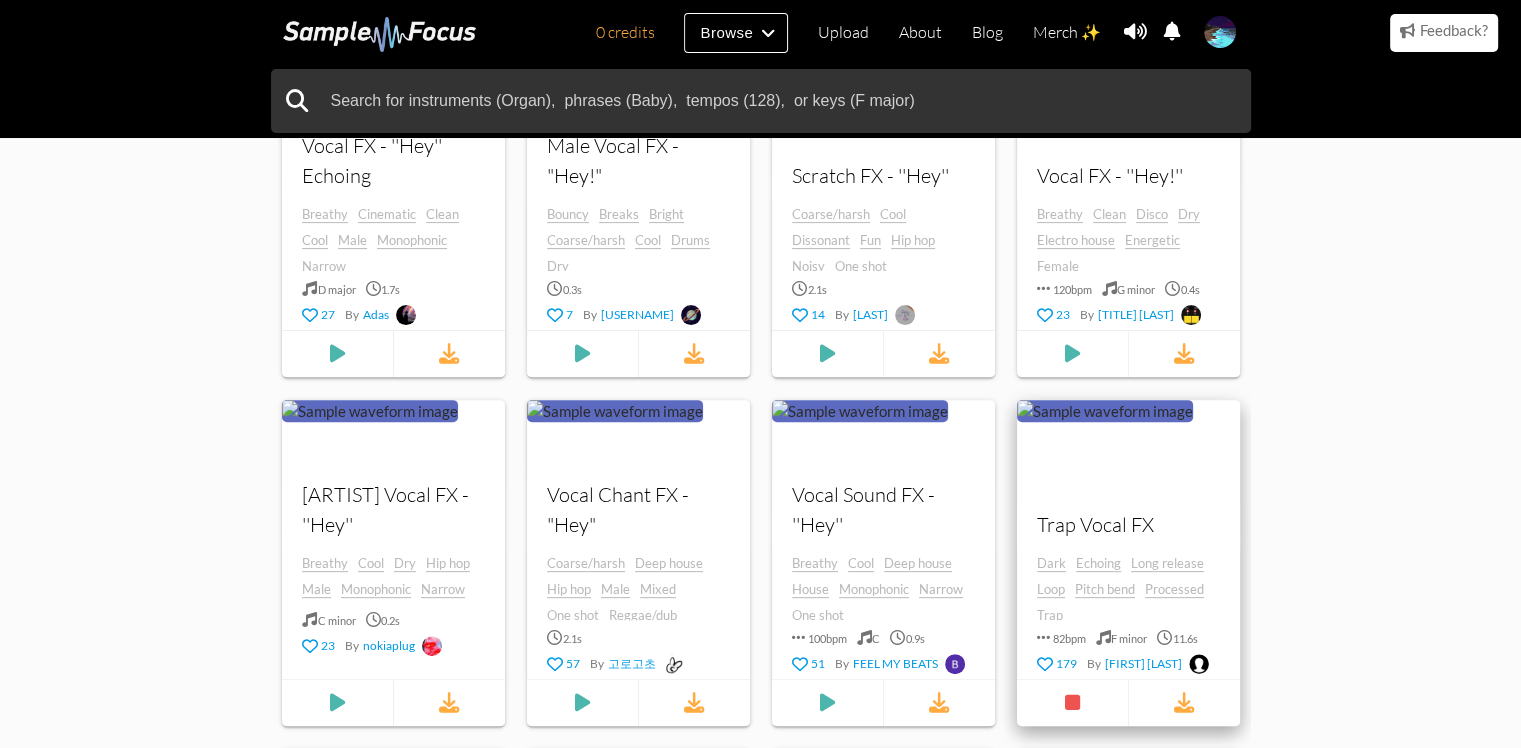 scroll, scrollTop: 700, scrollLeft: 0, axis: vertical 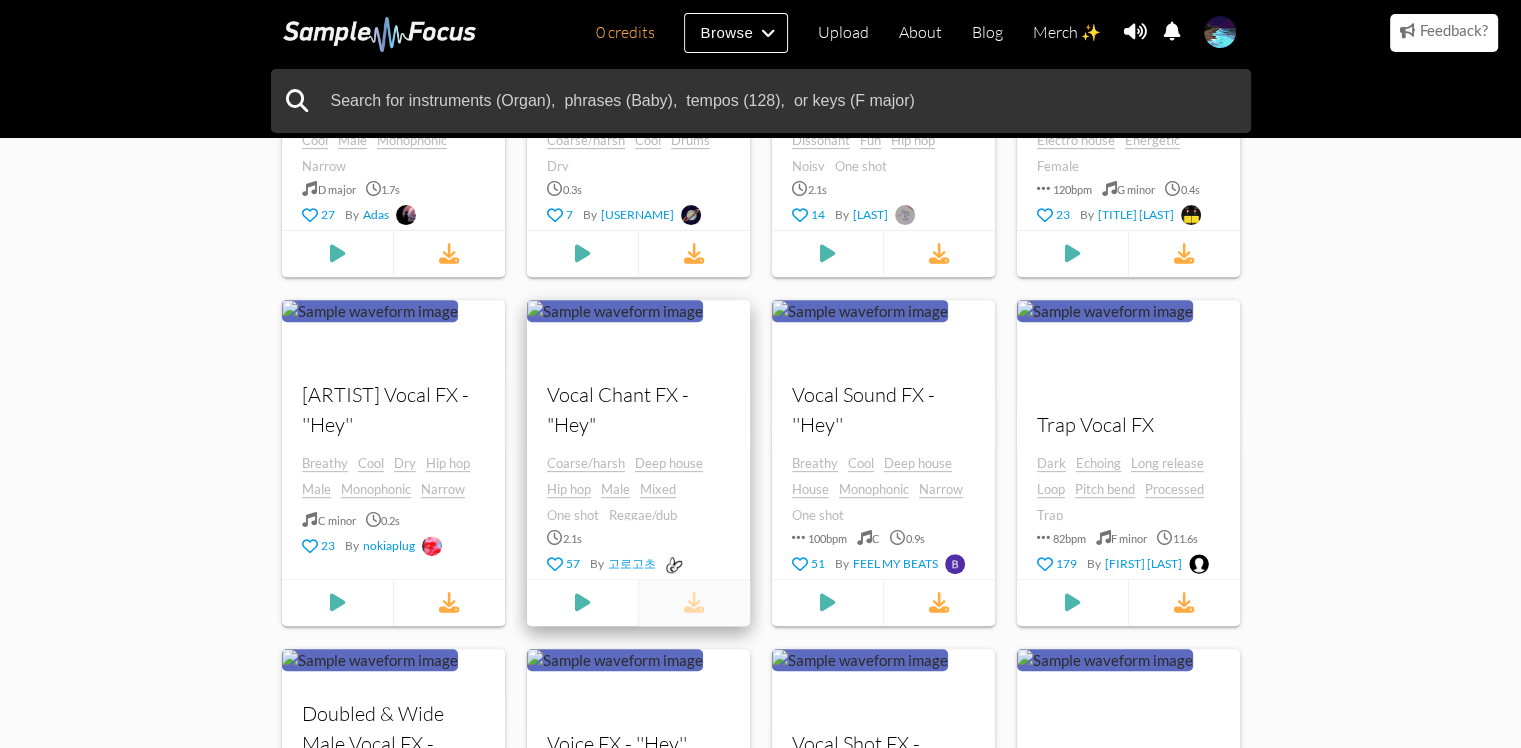 click at bounding box center [693, 603] 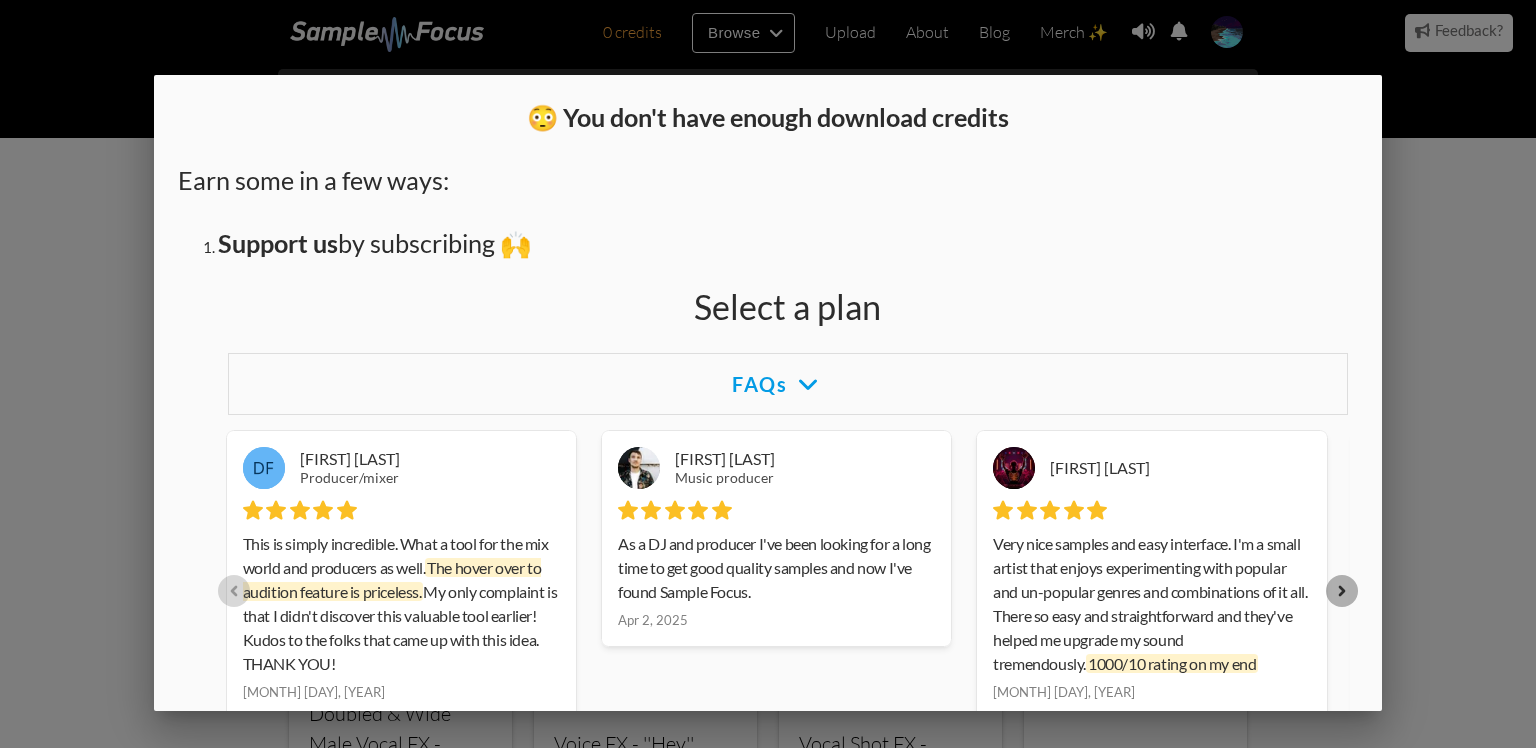 click at bounding box center (768, 280) 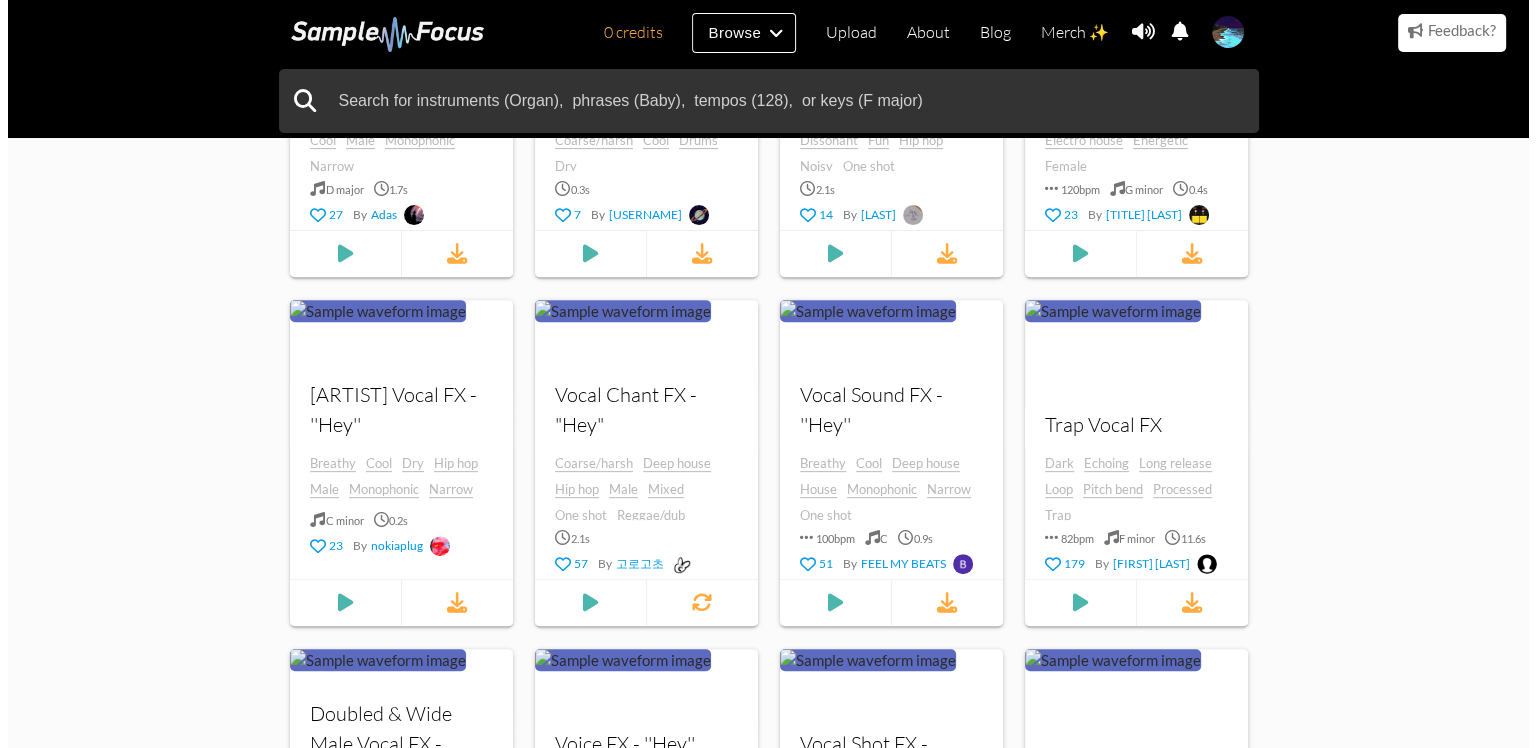 scroll, scrollTop: 800, scrollLeft: 0, axis: vertical 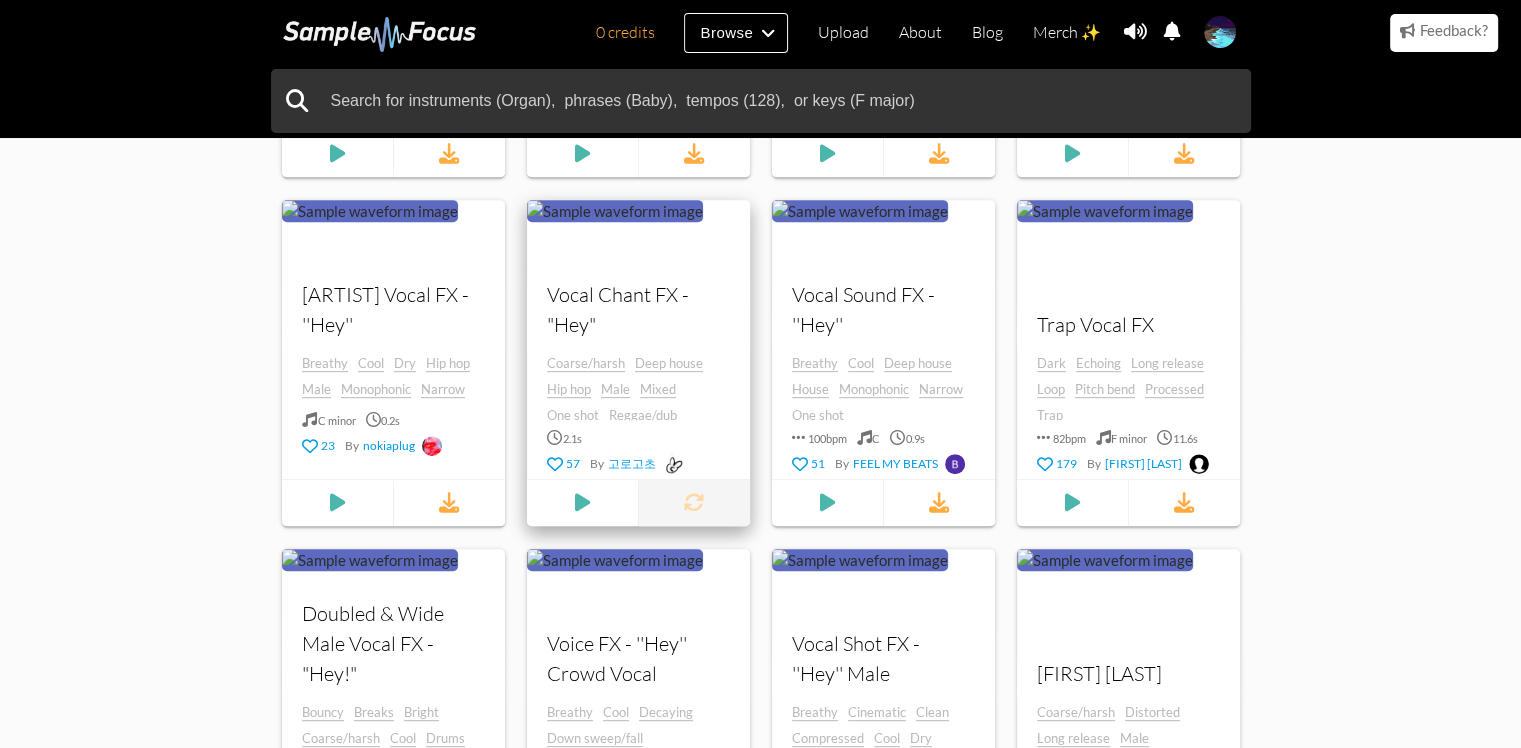 click at bounding box center [693, 503] 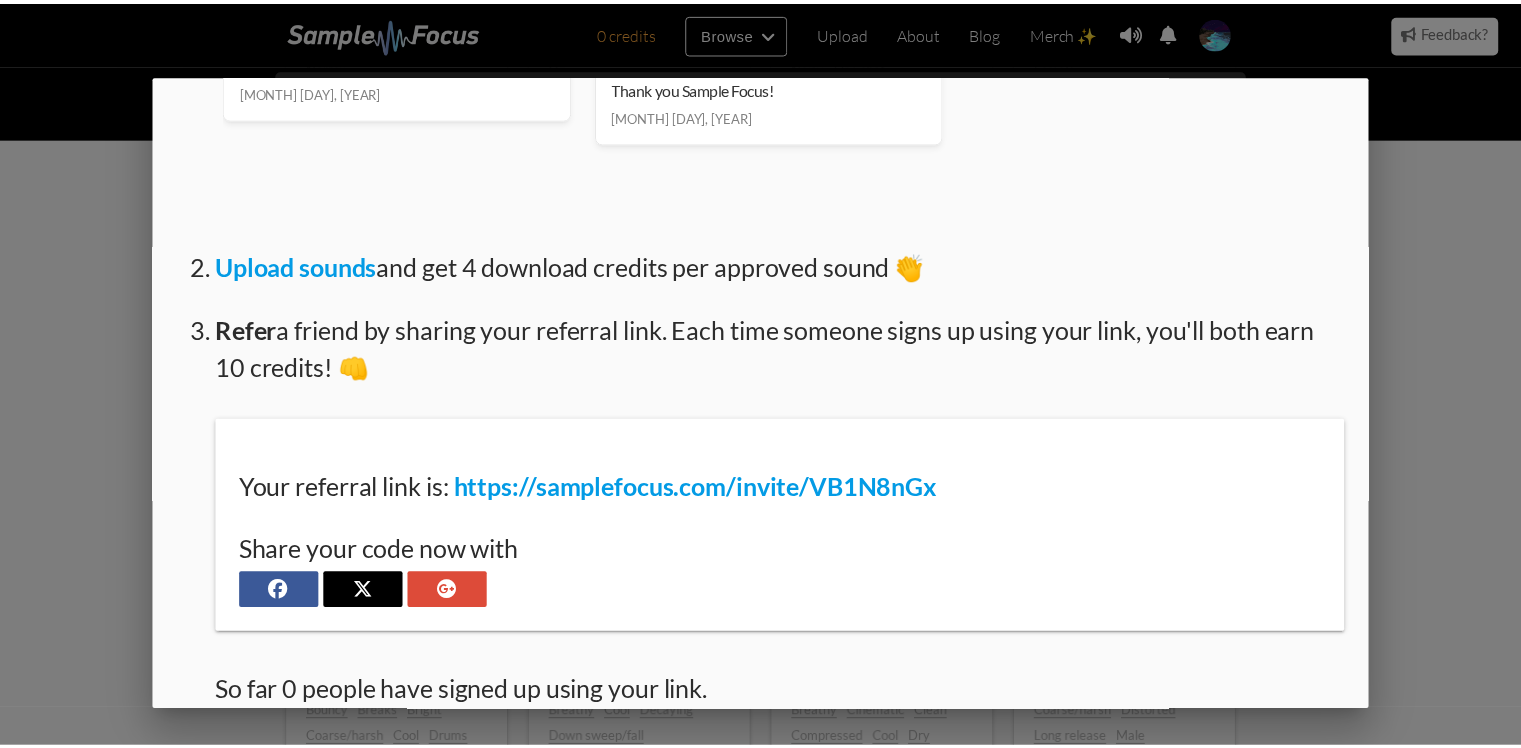 scroll, scrollTop: 648, scrollLeft: 0, axis: vertical 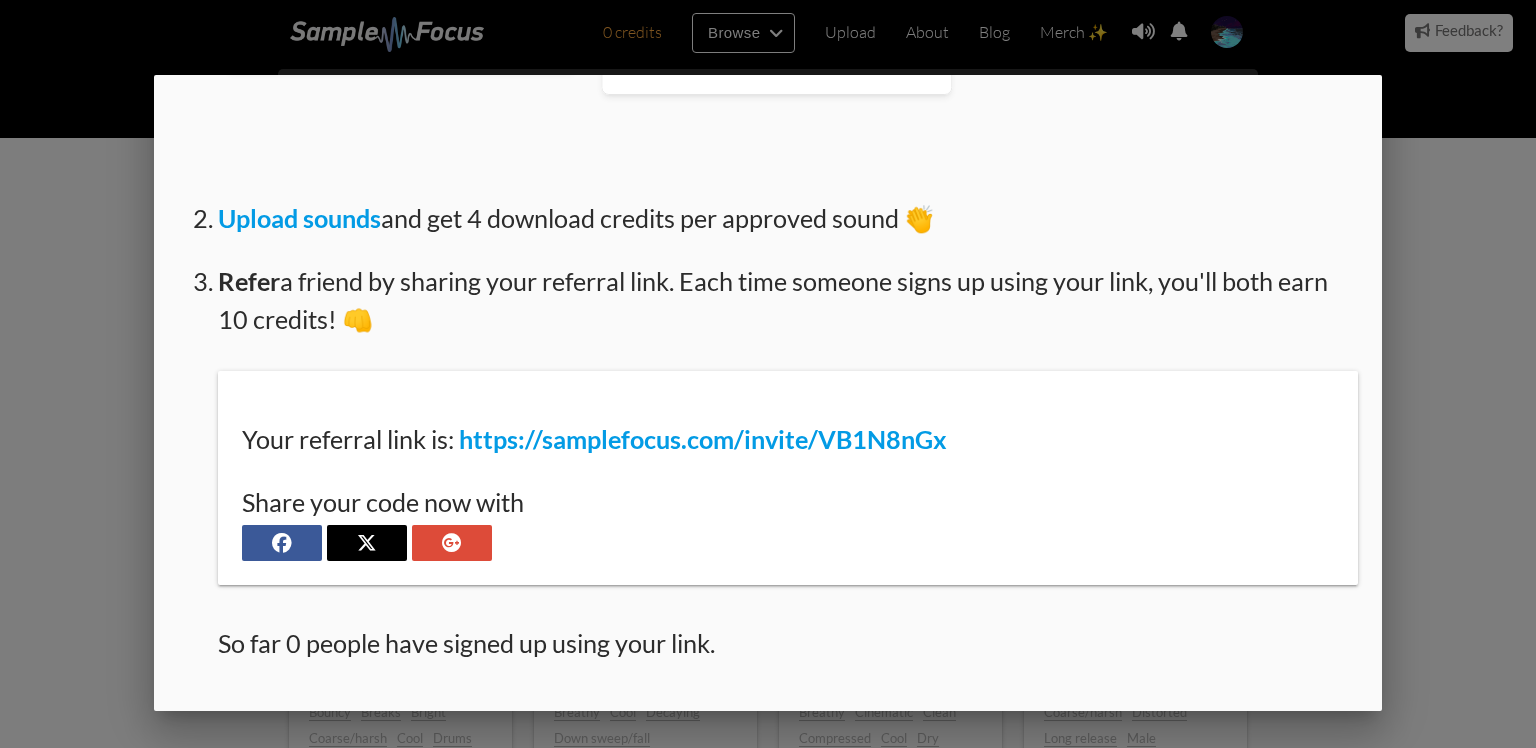 click at bounding box center (768, 280) 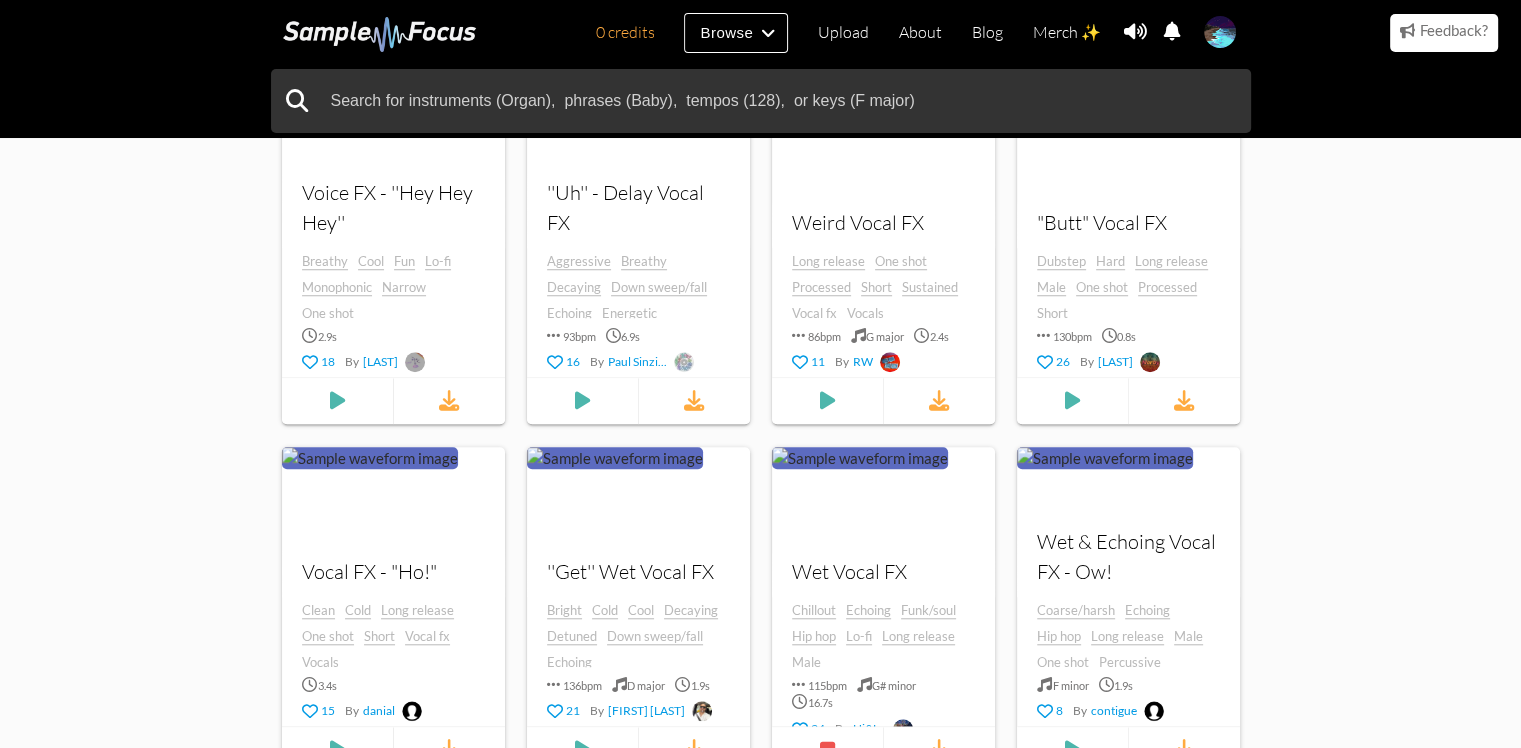 scroll, scrollTop: 1900, scrollLeft: 0, axis: vertical 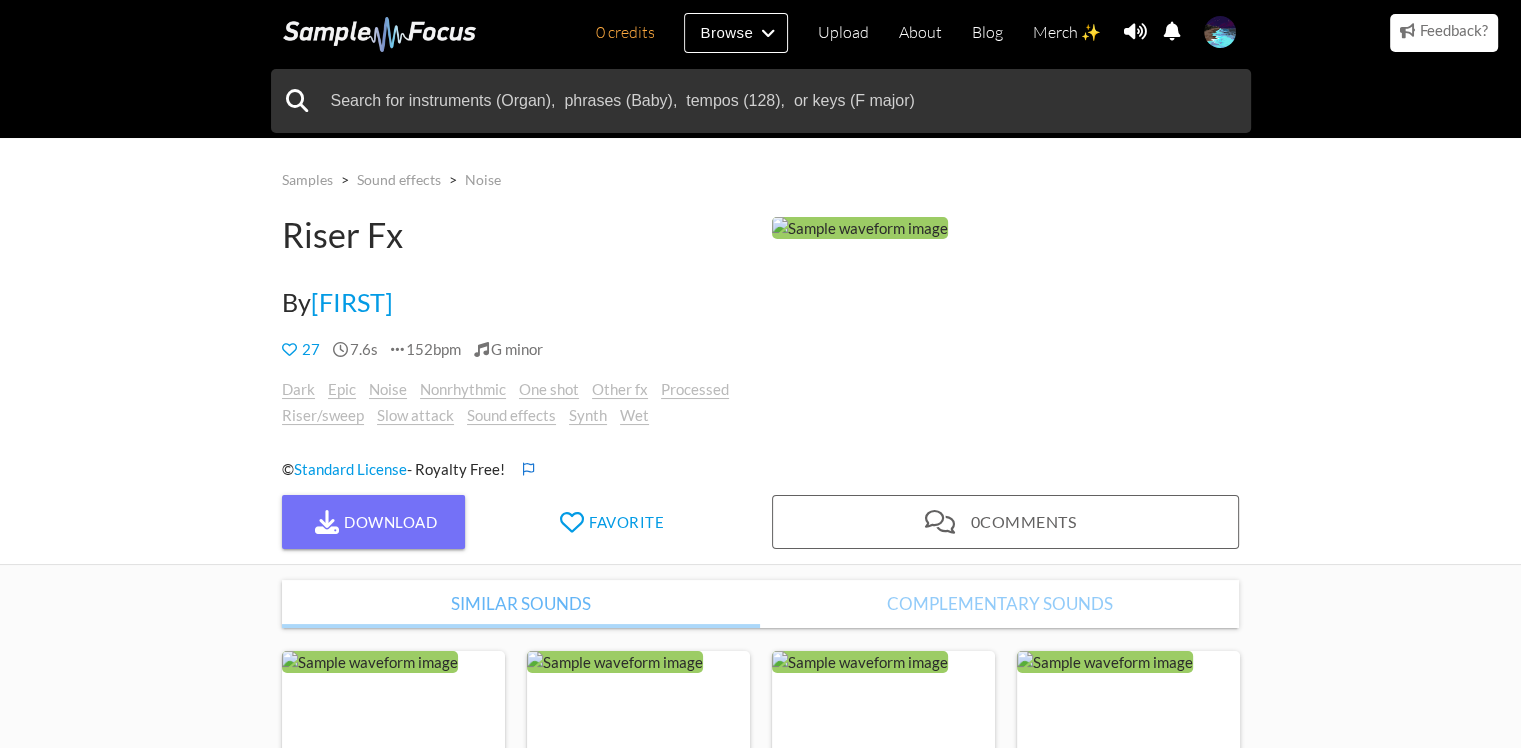 click at bounding box center [860, 228] 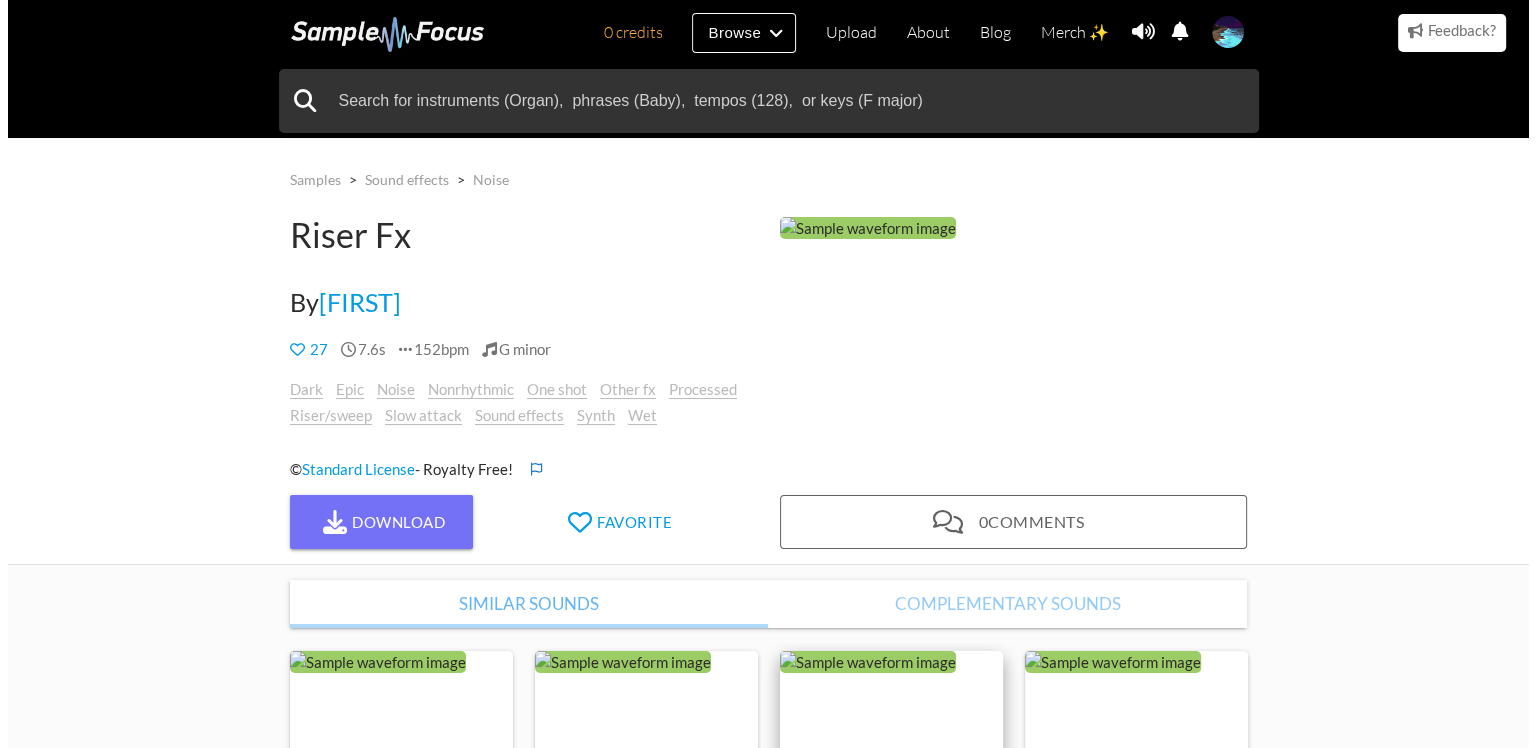 scroll, scrollTop: 300, scrollLeft: 0, axis: vertical 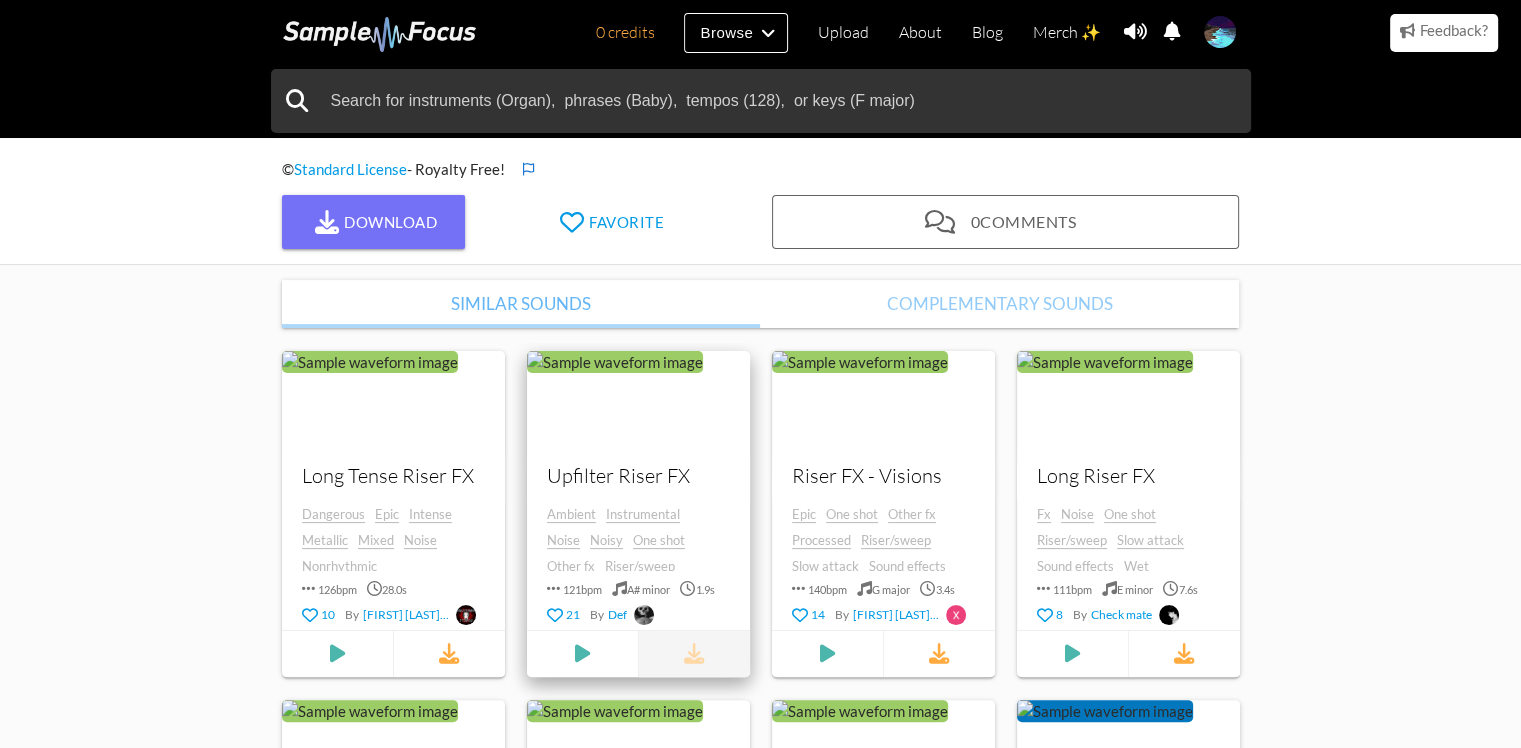 click at bounding box center (694, 654) 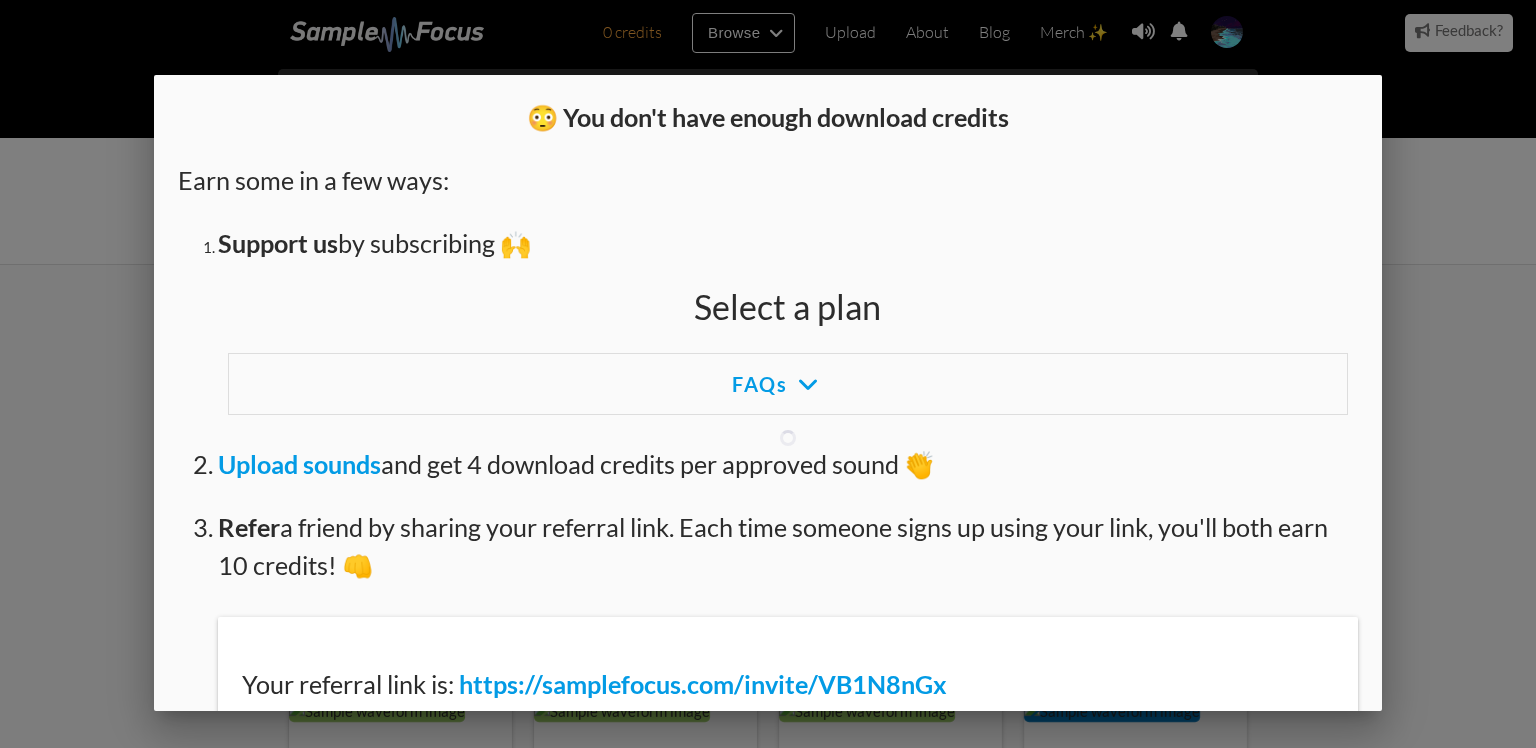 scroll, scrollTop: 247, scrollLeft: 0, axis: vertical 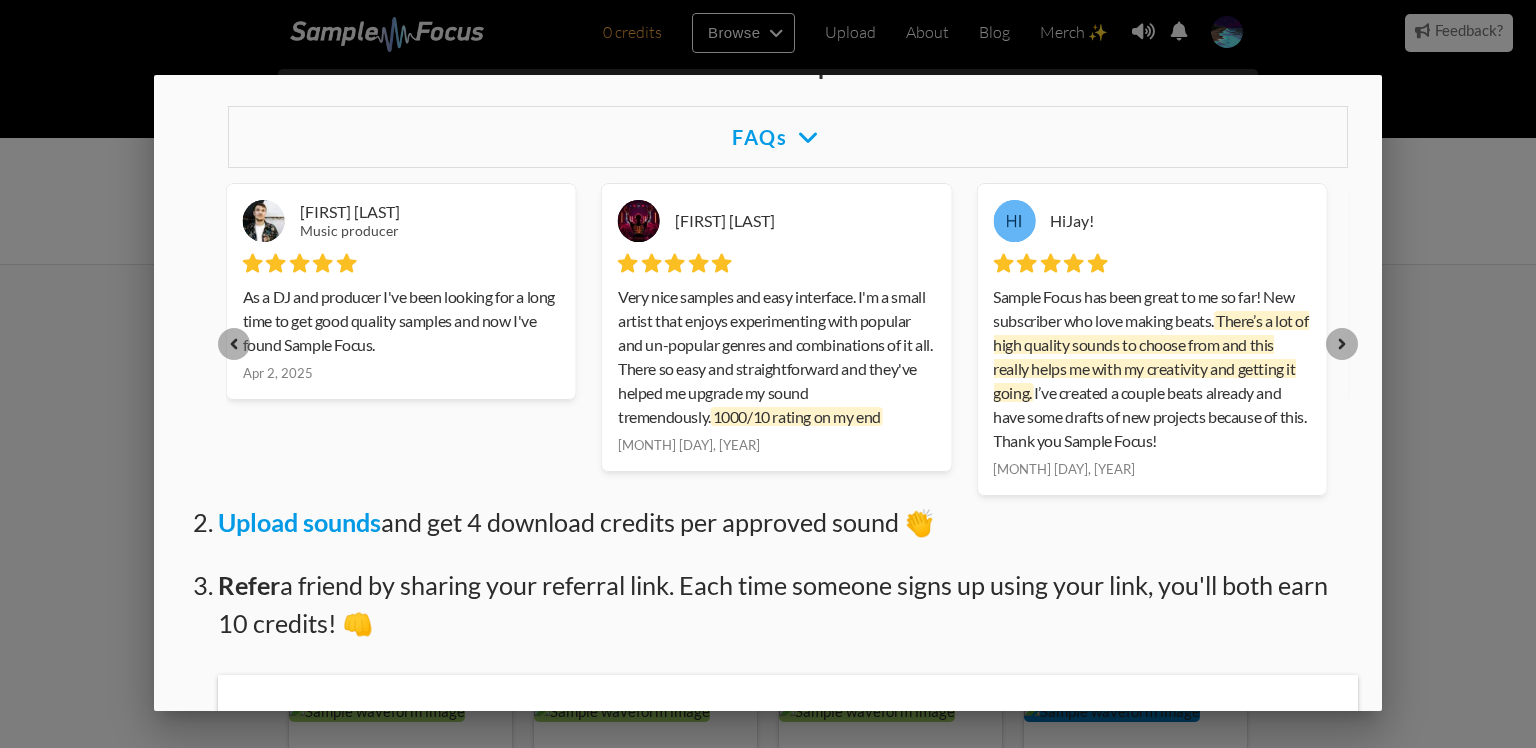 click on "Upload sounds" at bounding box center [299, 522] 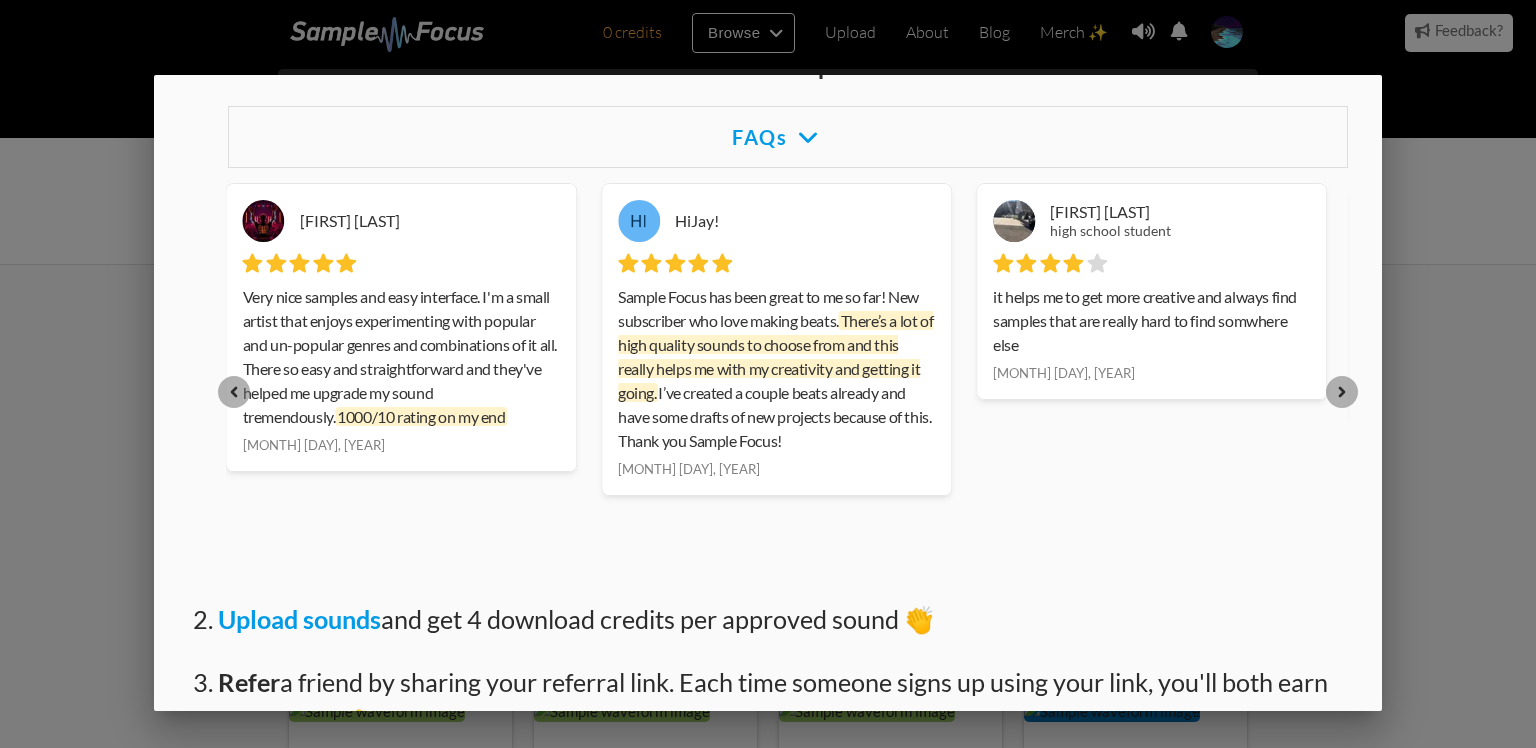 click at bounding box center (768, 280) 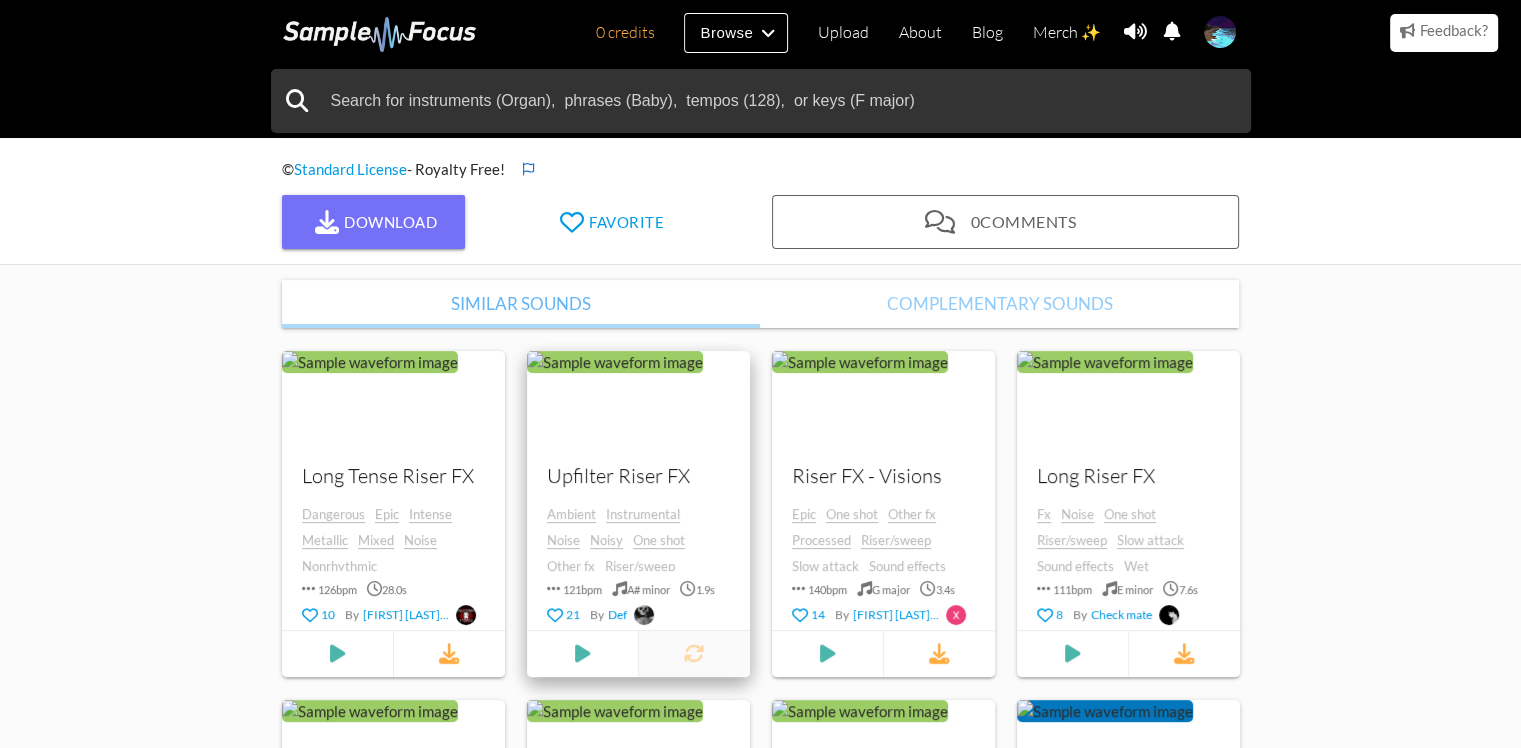 click at bounding box center [693, 654] 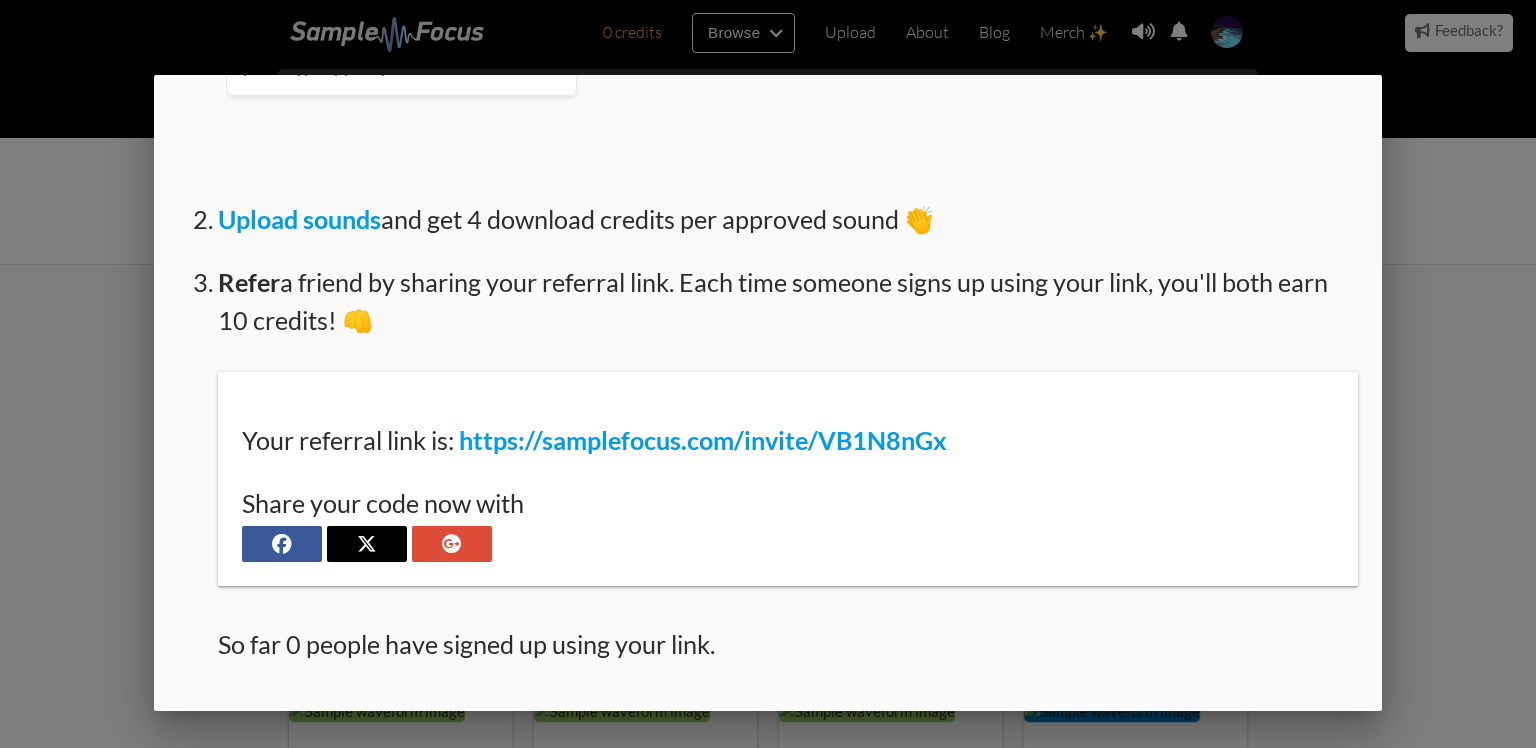 scroll, scrollTop: 648, scrollLeft: 0, axis: vertical 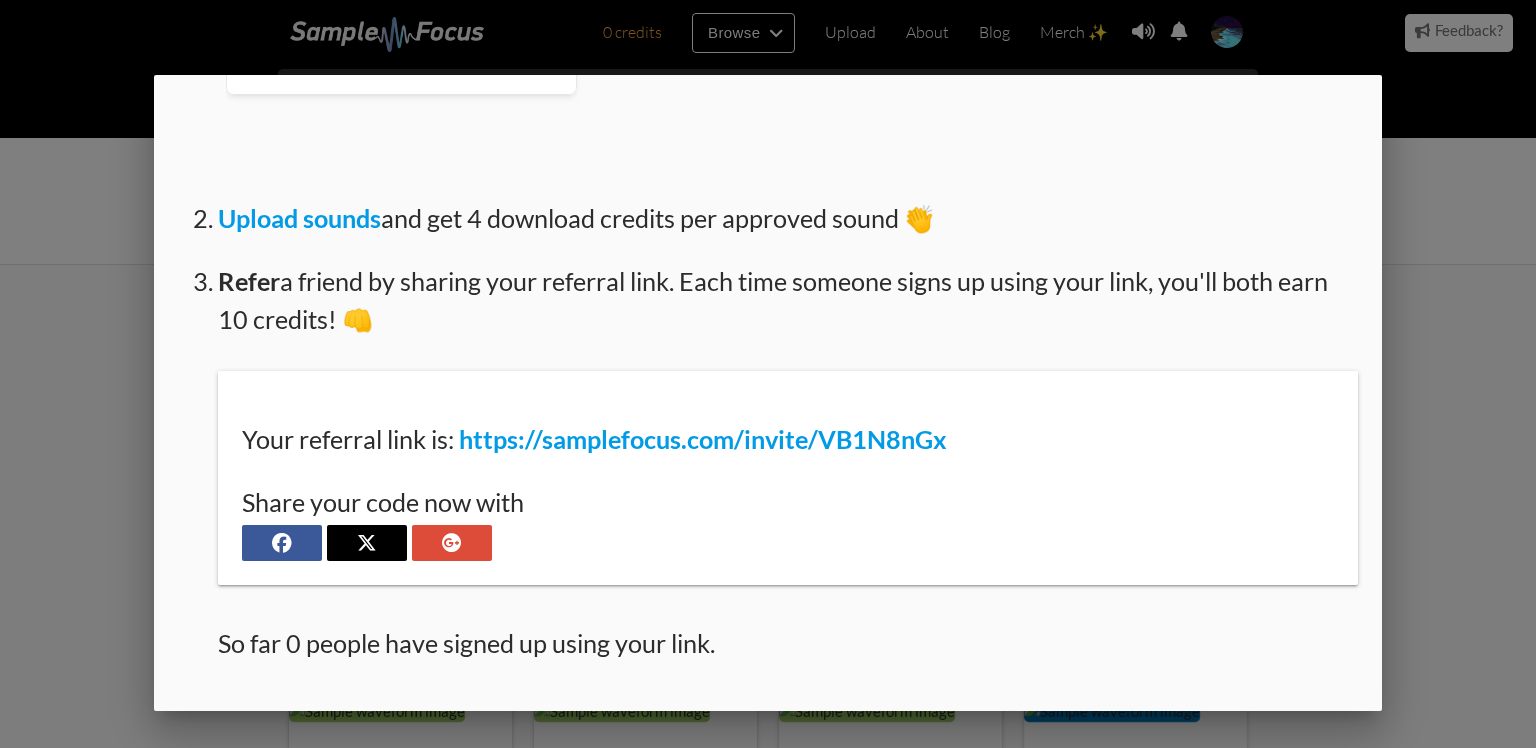 click on "So far 0 people have signed up using your link." at bounding box center [788, 484] 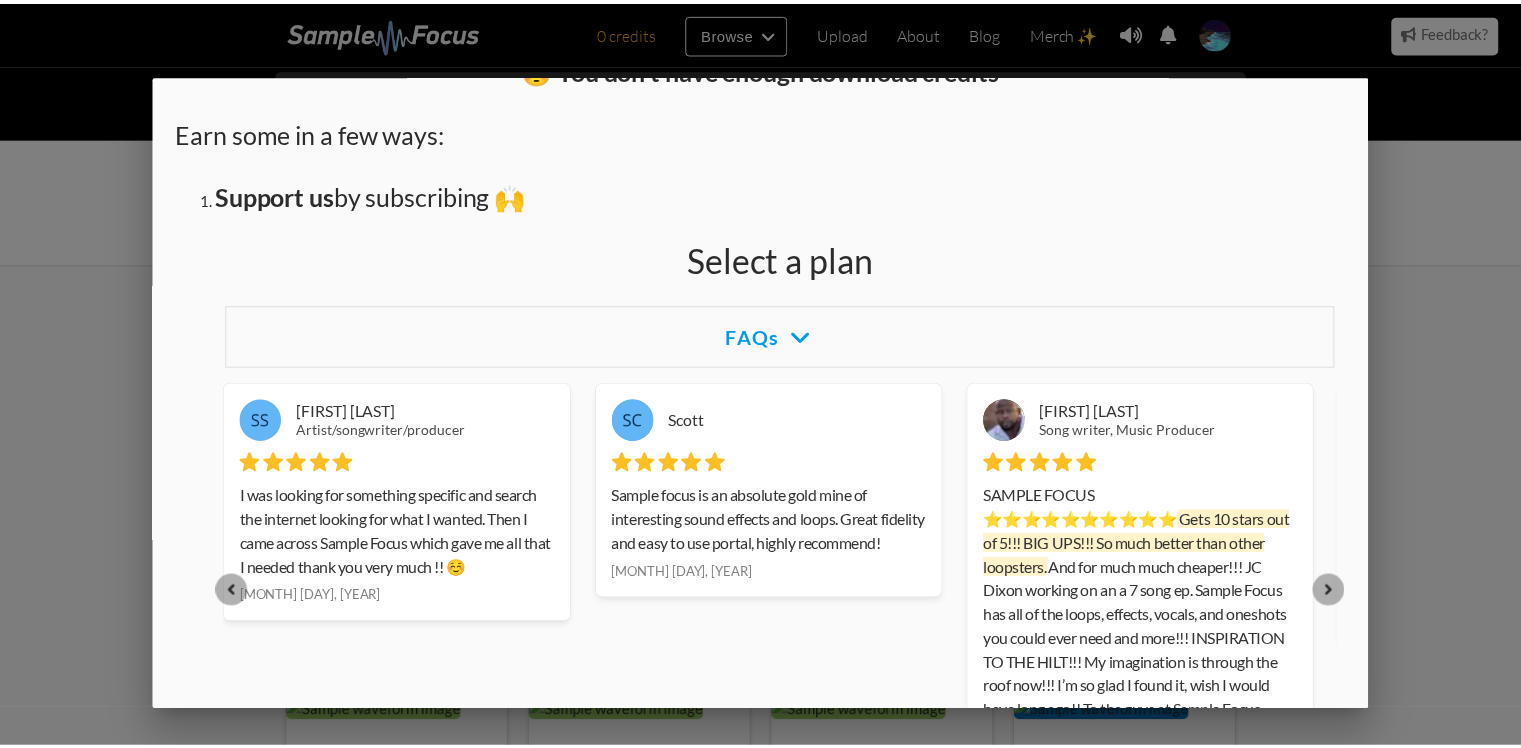 scroll, scrollTop: 0, scrollLeft: 0, axis: both 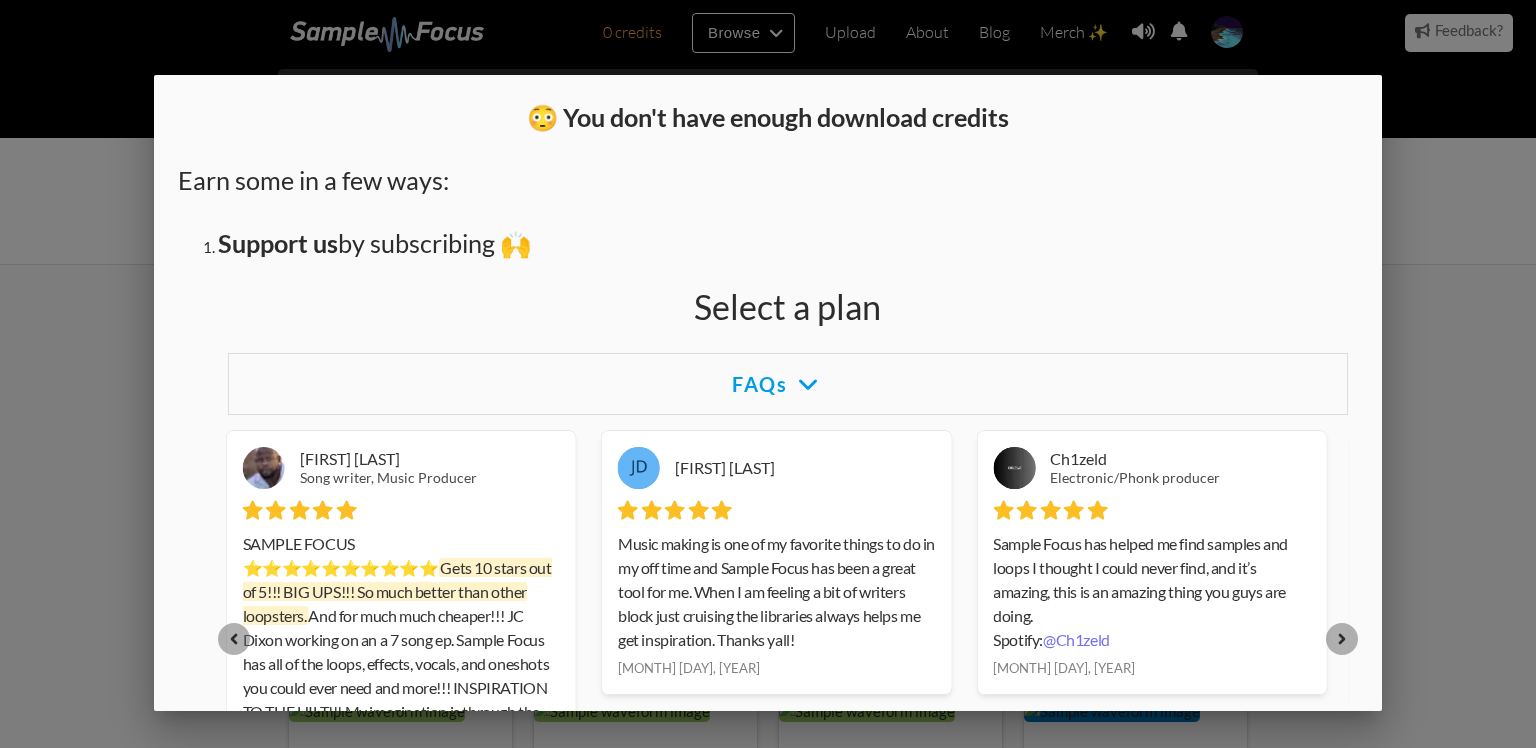 click at bounding box center (768, 280) 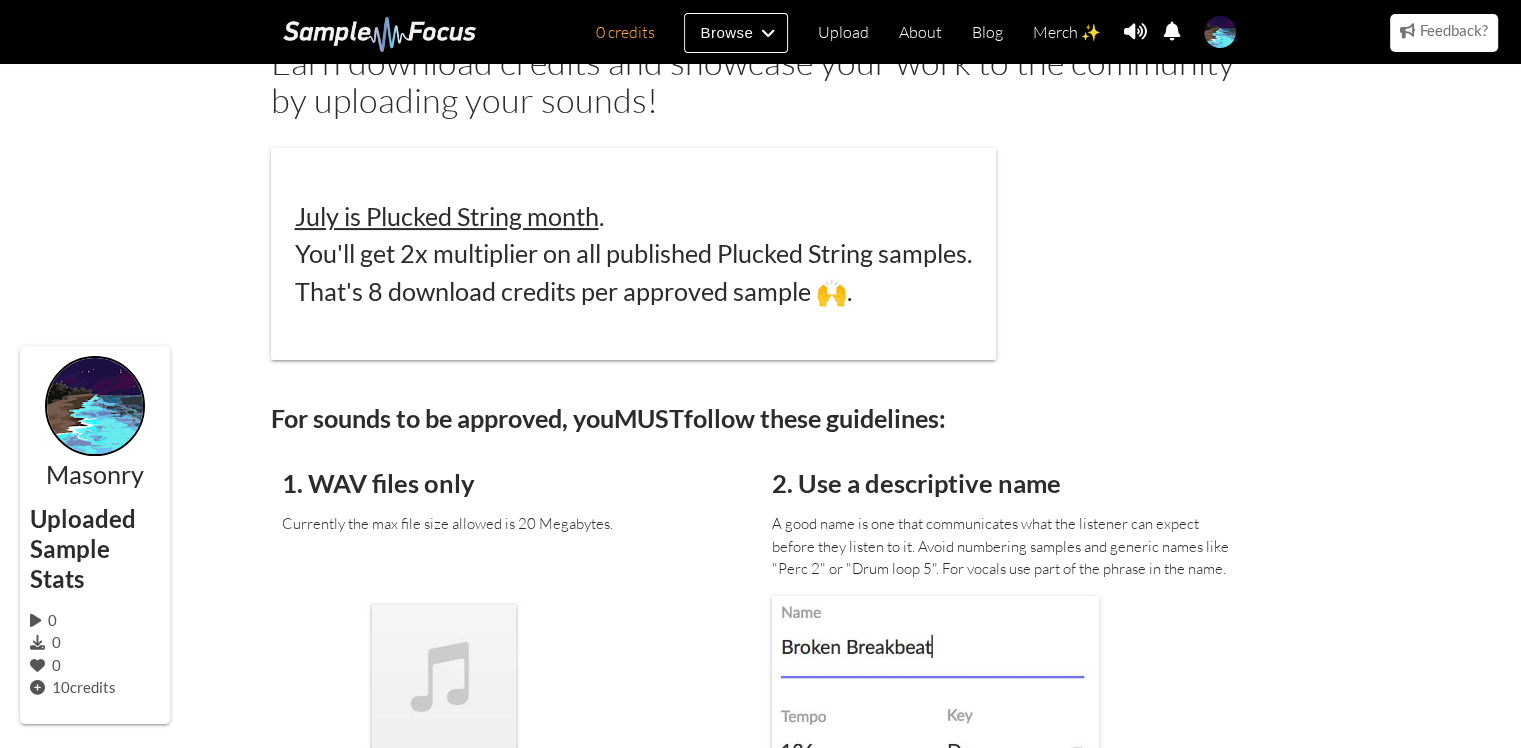 scroll, scrollTop: 600, scrollLeft: 0, axis: vertical 